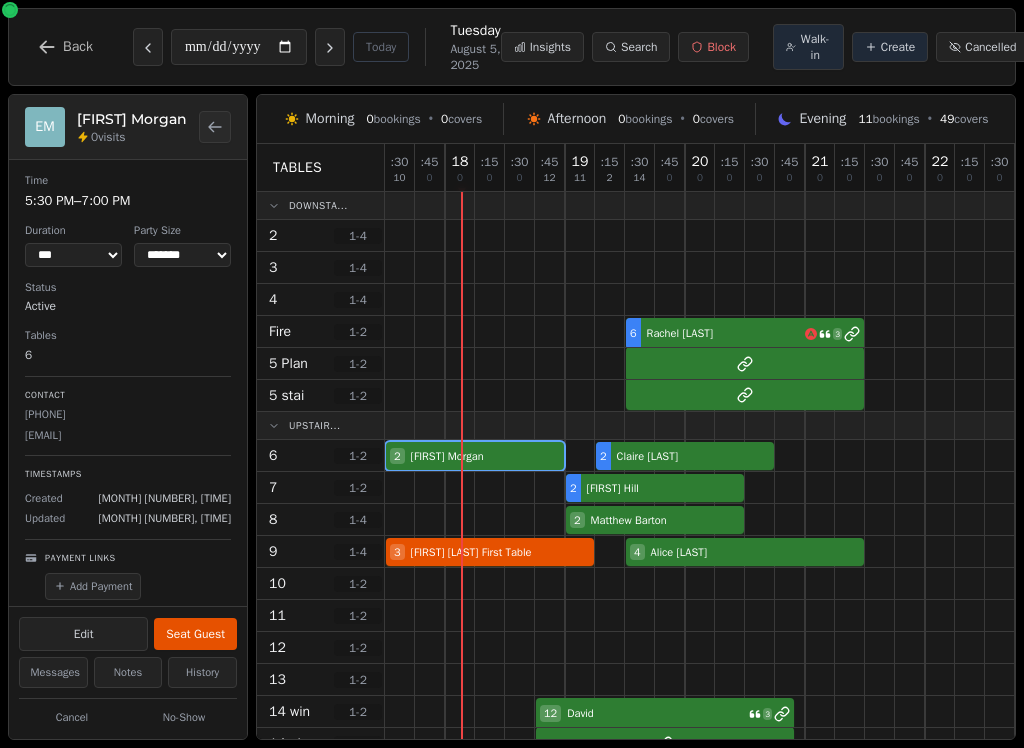 select on "****" 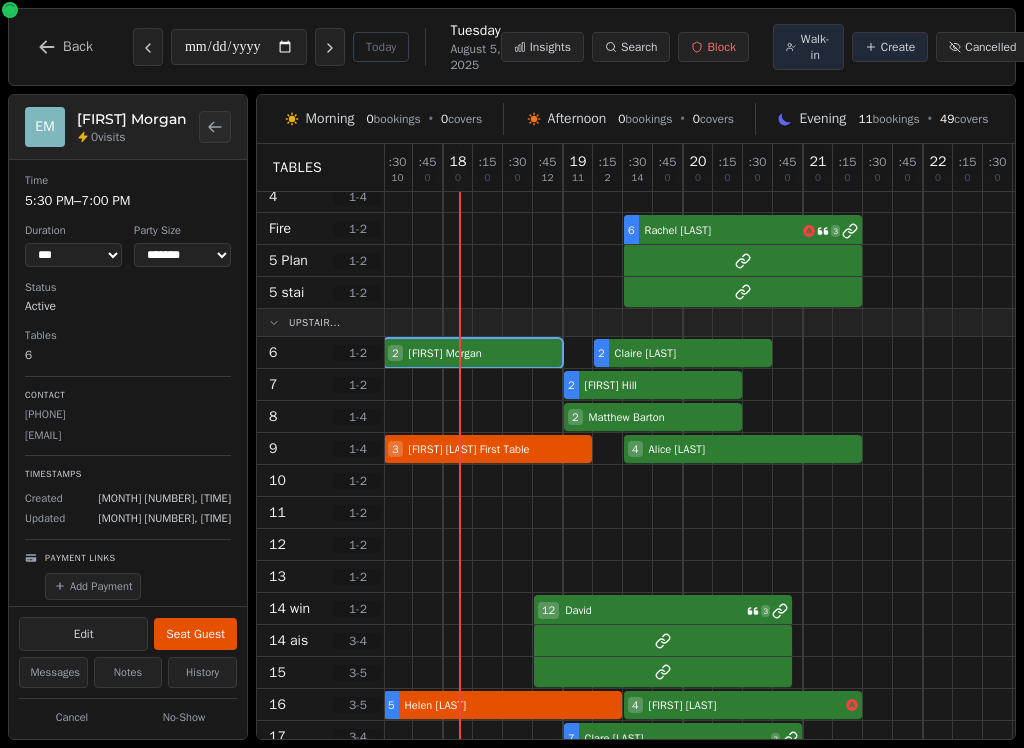 click on "Seat Guest" at bounding box center [195, 634] 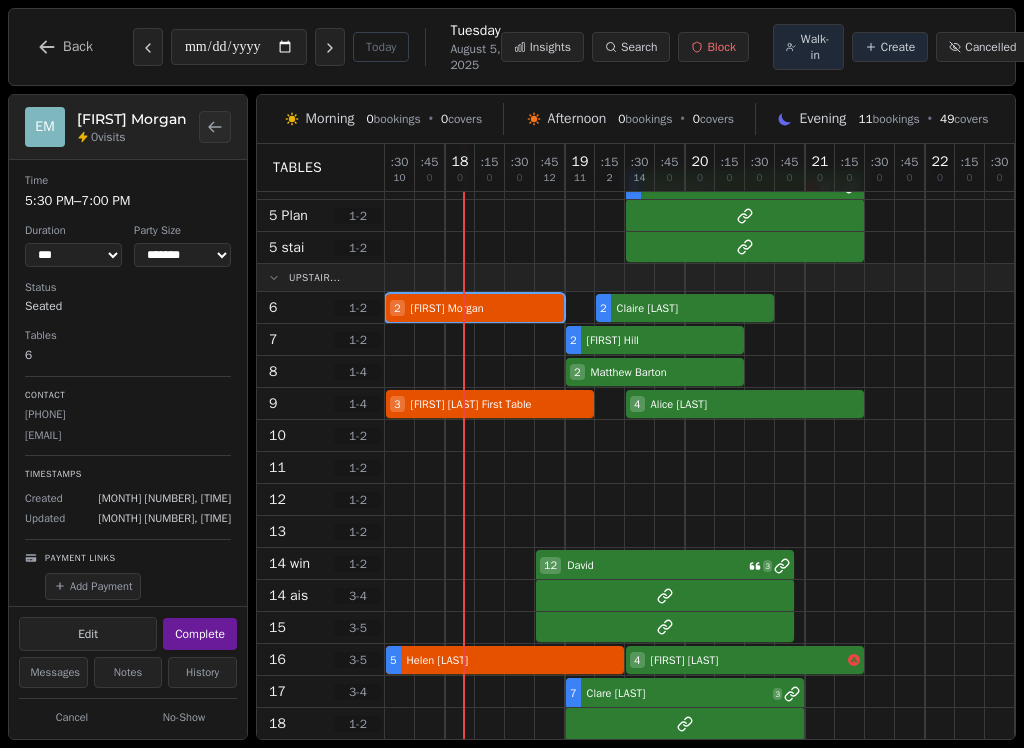 scroll, scrollTop: 146, scrollLeft: 0, axis: vertical 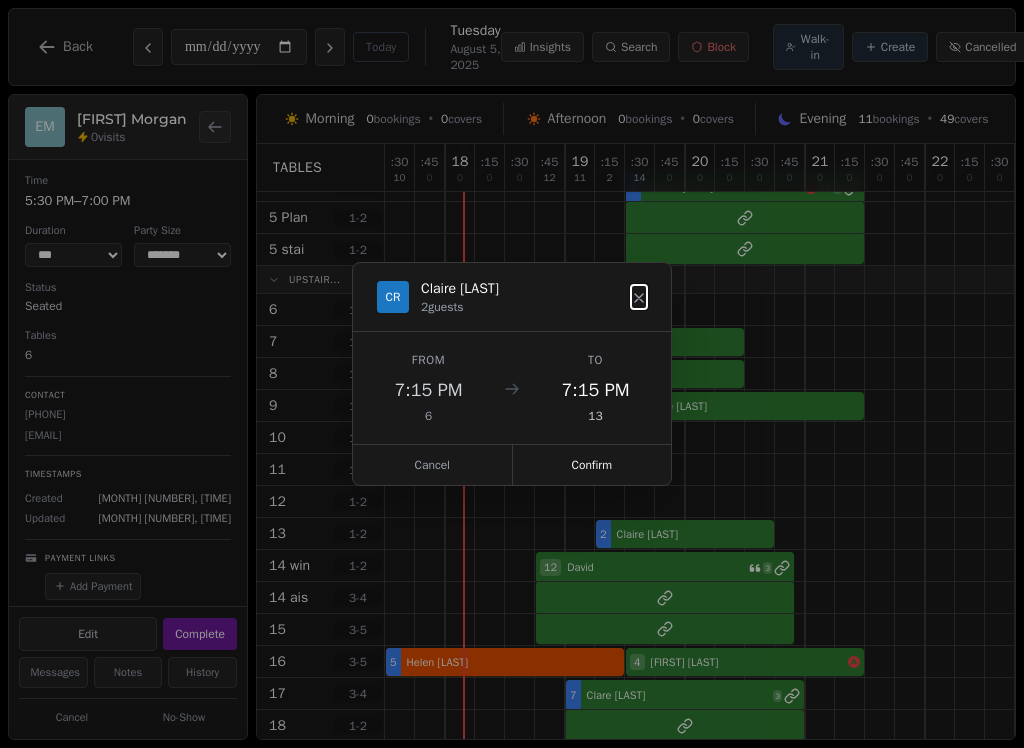 click on "Confirm" at bounding box center (592, 465) 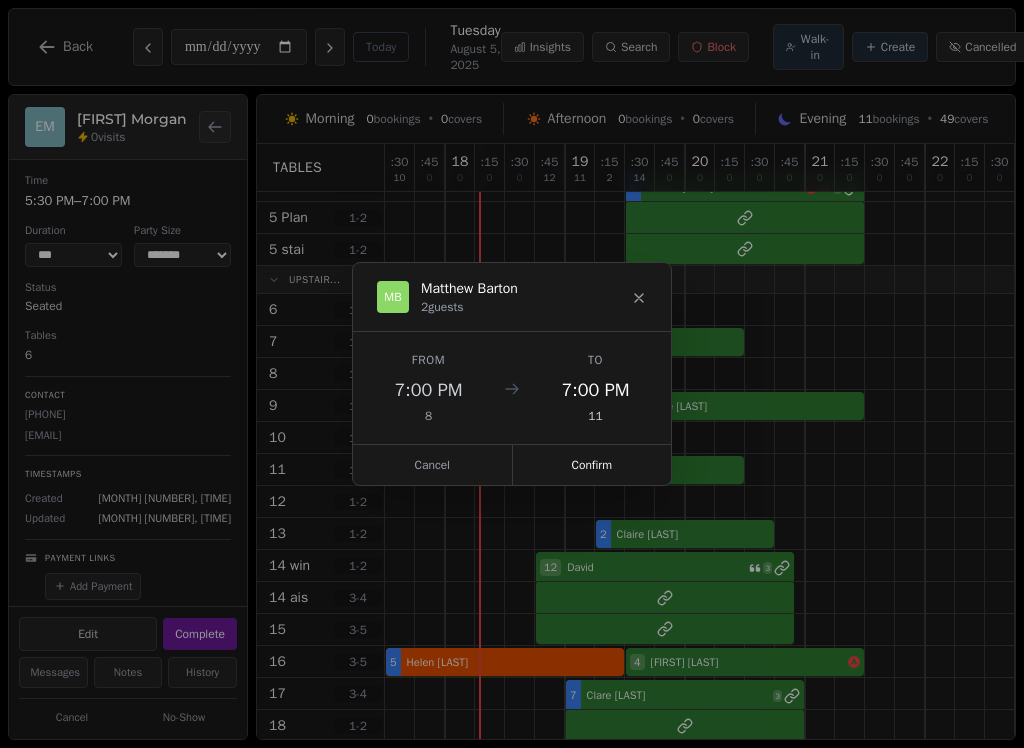 click on "Confirm" at bounding box center (592, 465) 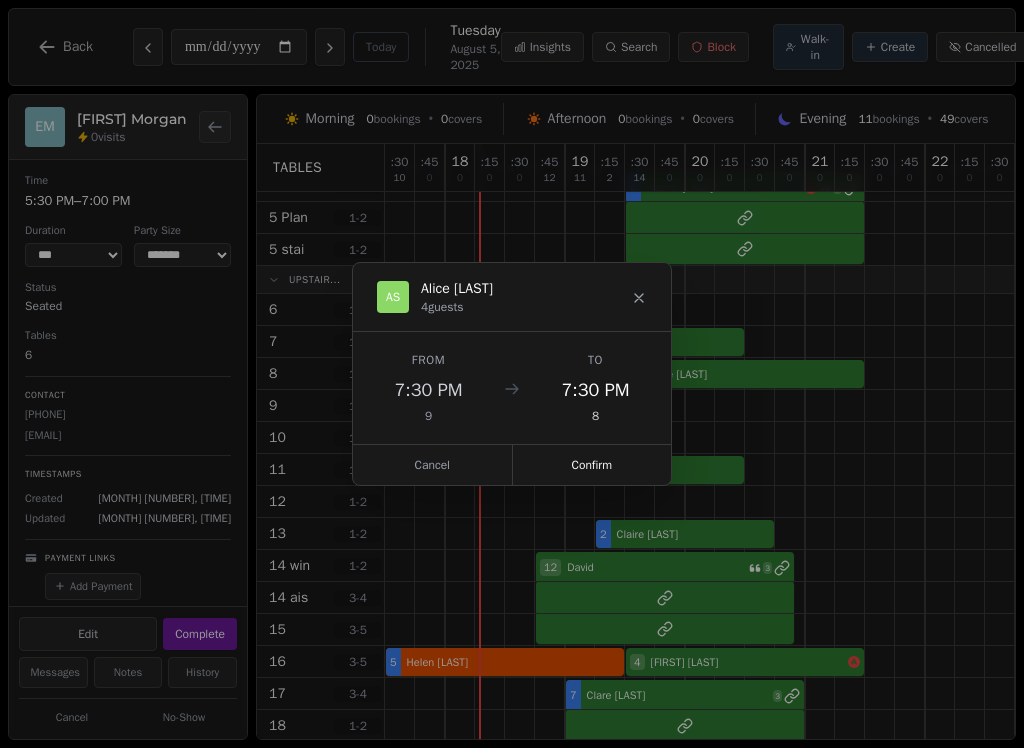 click on "Confirm" at bounding box center (592, 465) 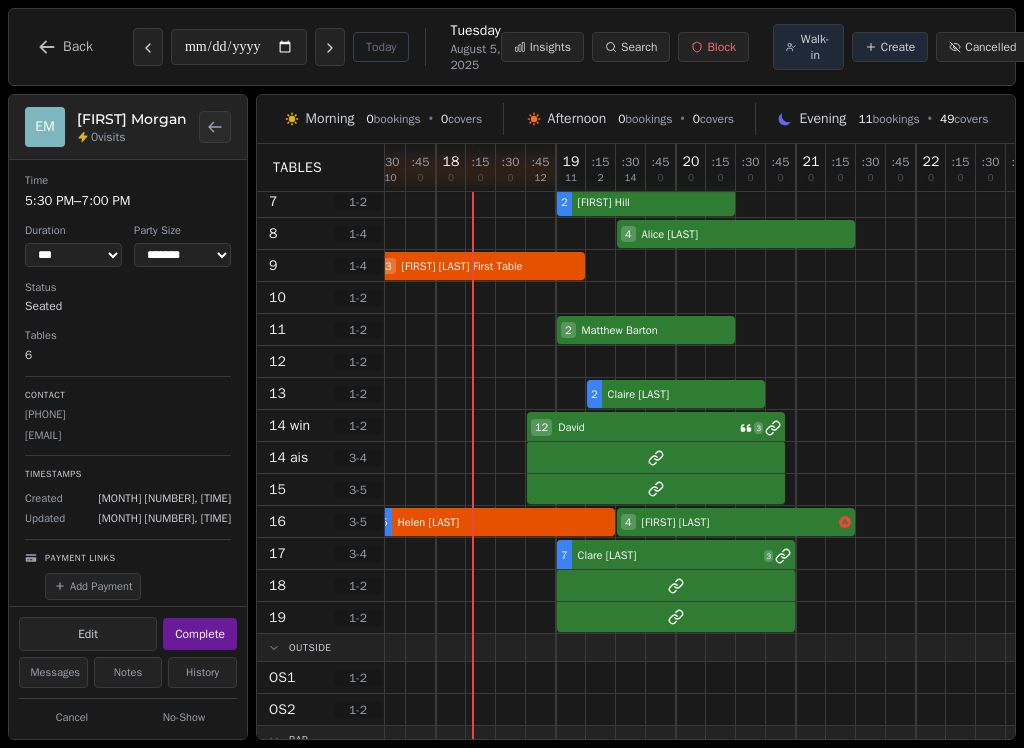 scroll, scrollTop: 288, scrollLeft: 9, axis: both 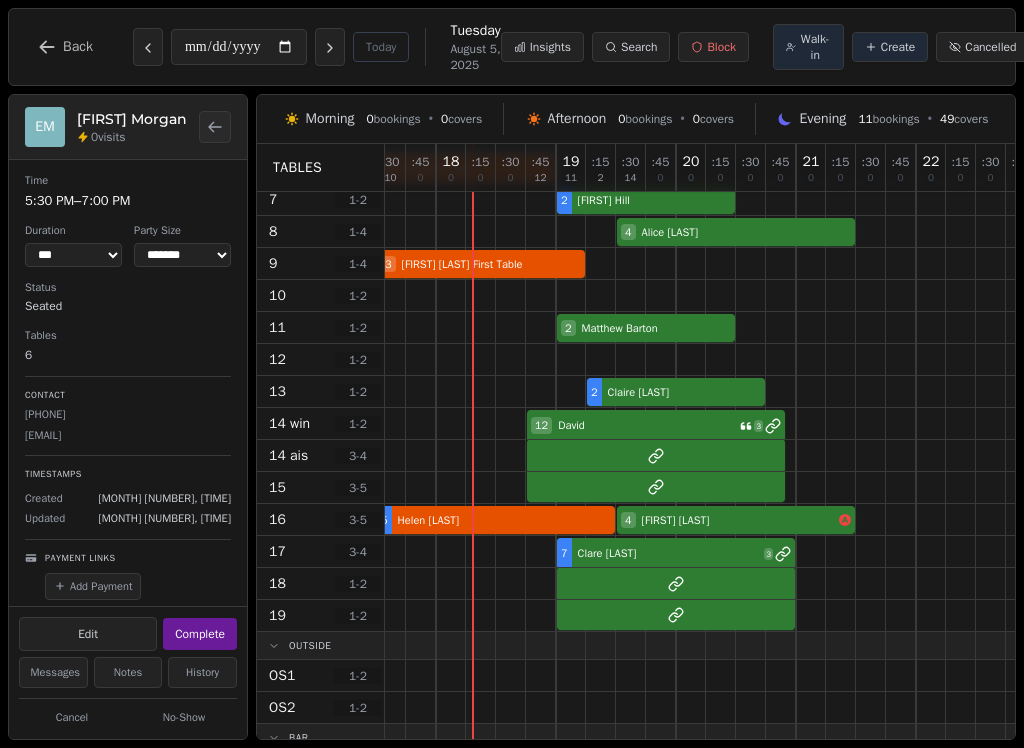 click at bounding box center (931, 391) 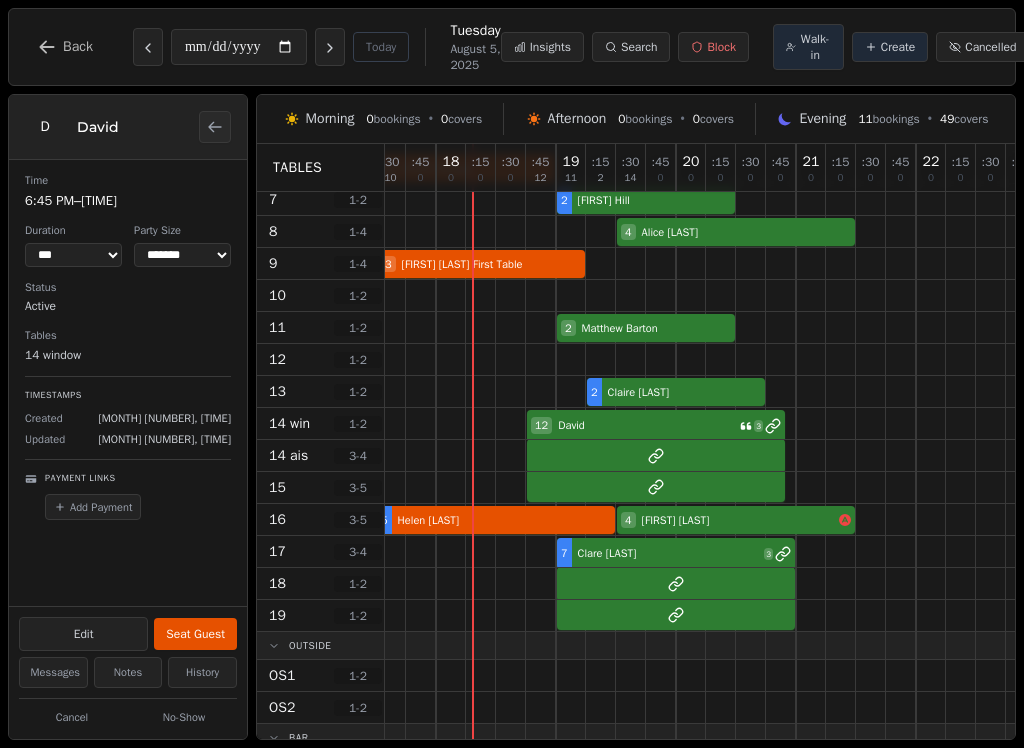 select on "***" 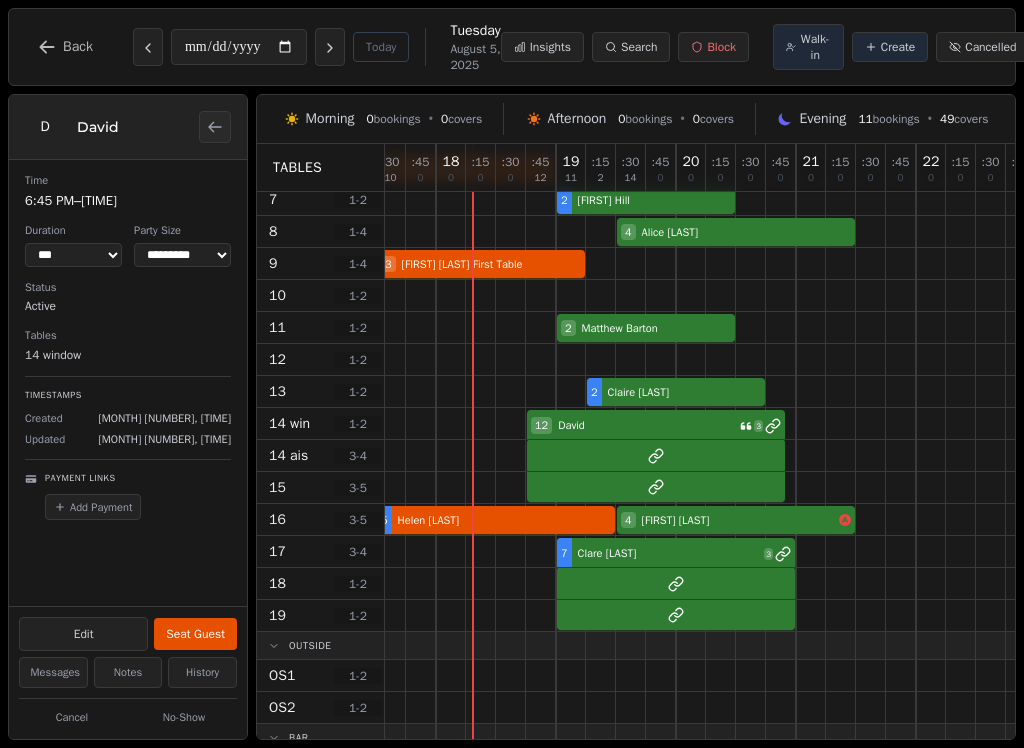 click on "12   David 3" at bounding box center (721, 424) 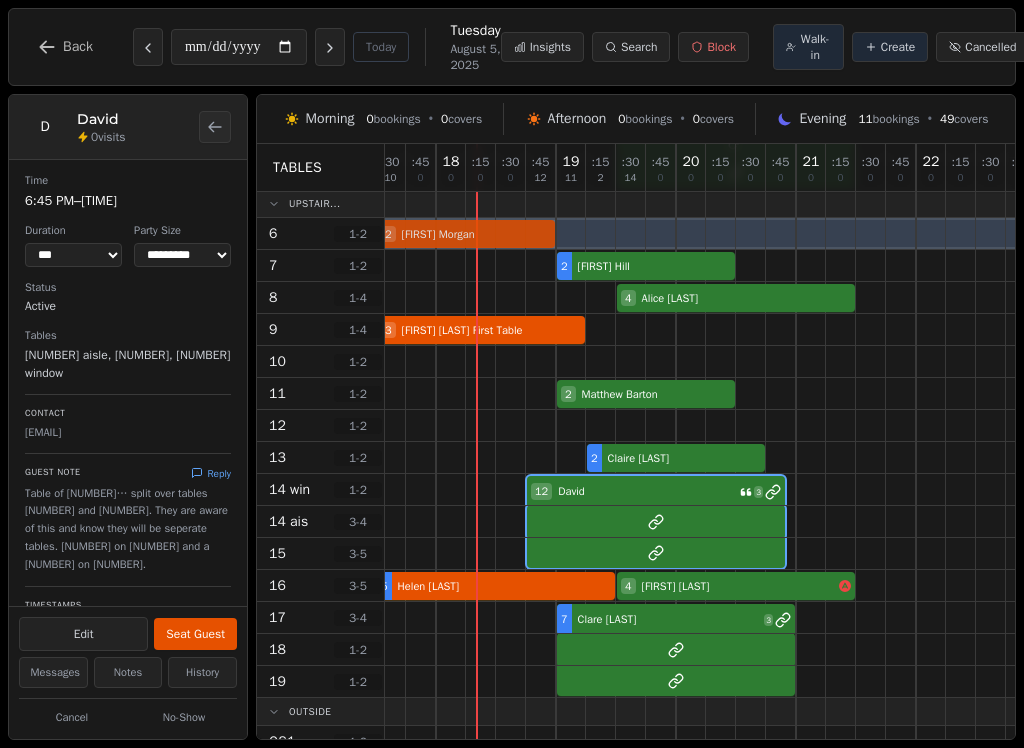 scroll, scrollTop: 222, scrollLeft: 9, axis: both 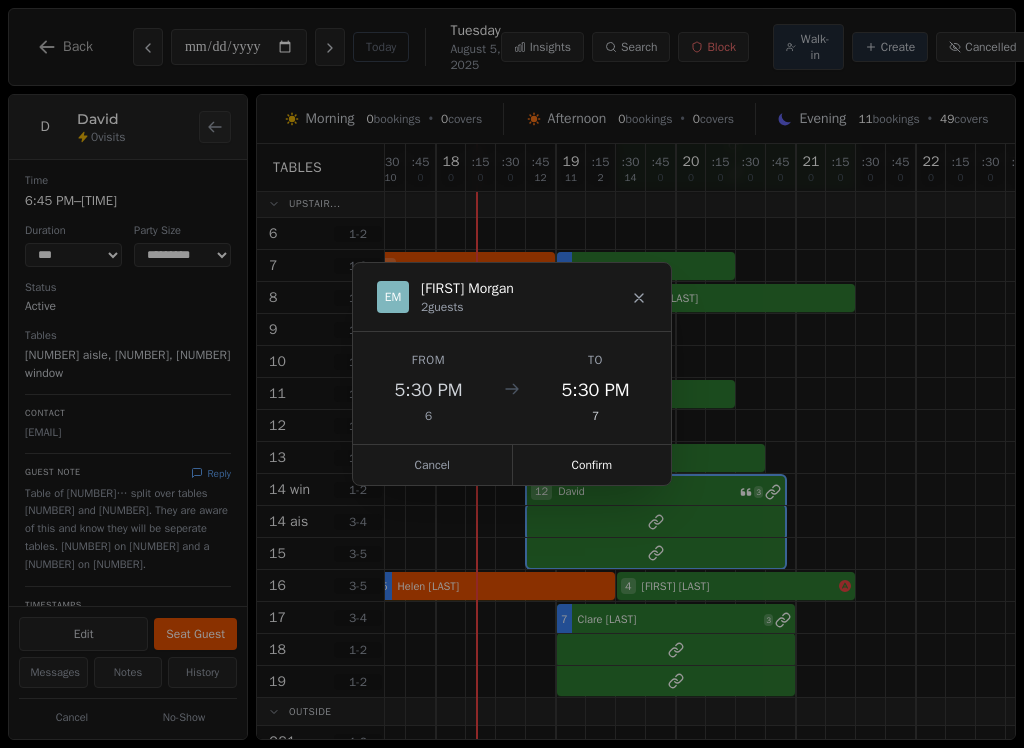 click on "Confirm" at bounding box center (592, 465) 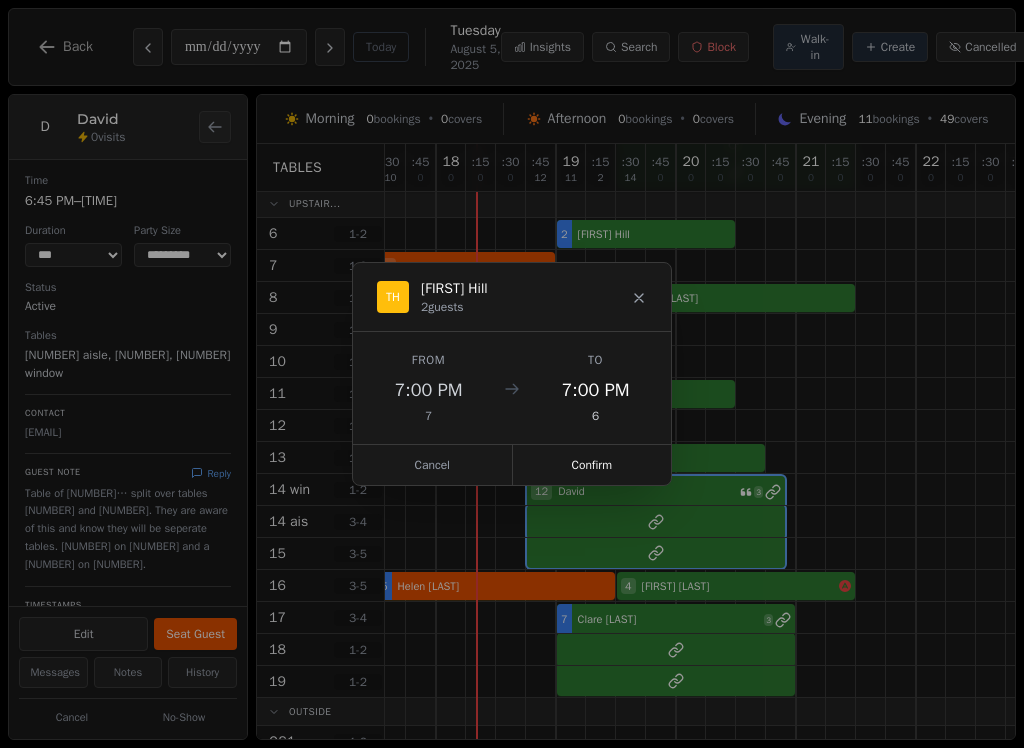 click on "Confirm" at bounding box center [592, 465] 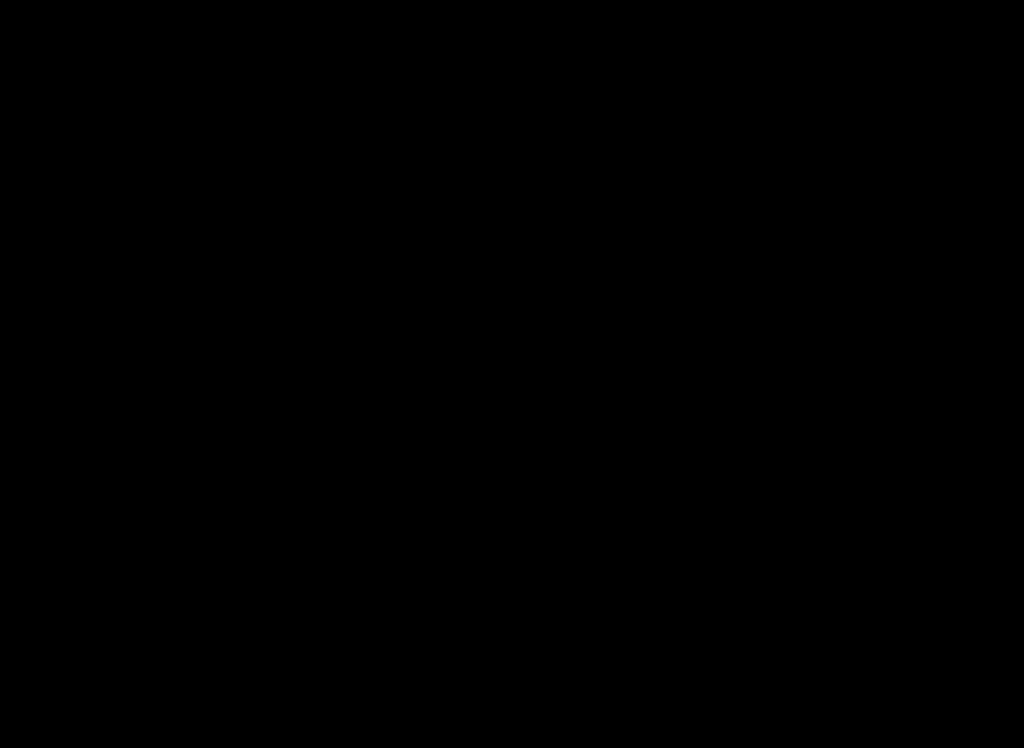 scroll, scrollTop: 0, scrollLeft: 0, axis: both 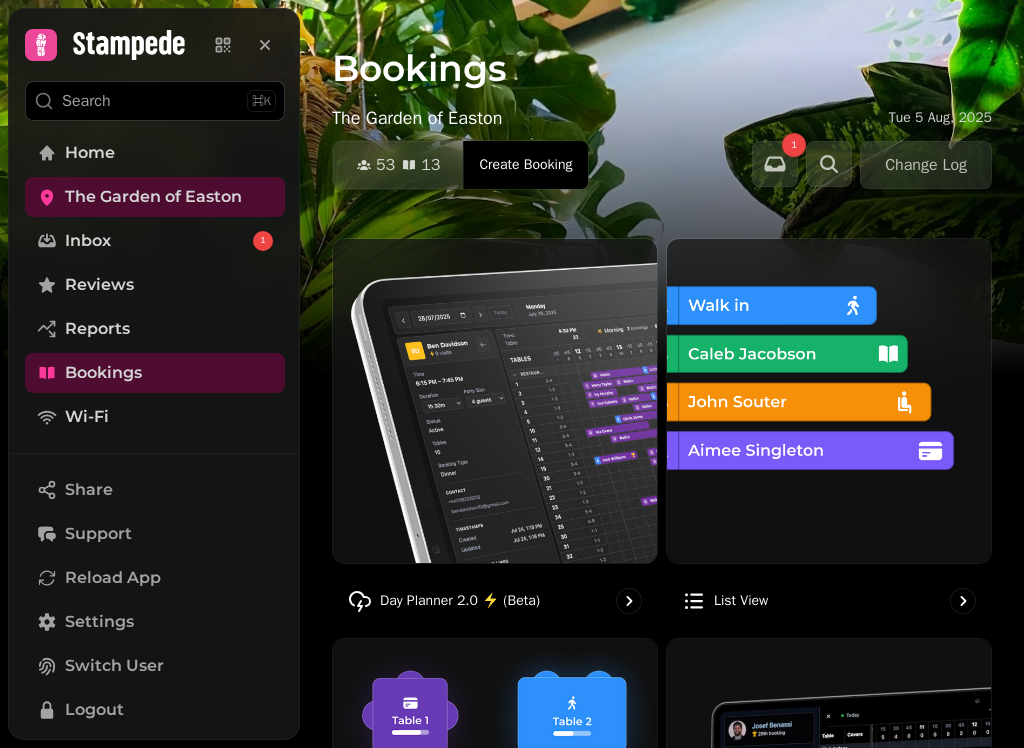 click on "Bookings" at bounding box center (155, 373) 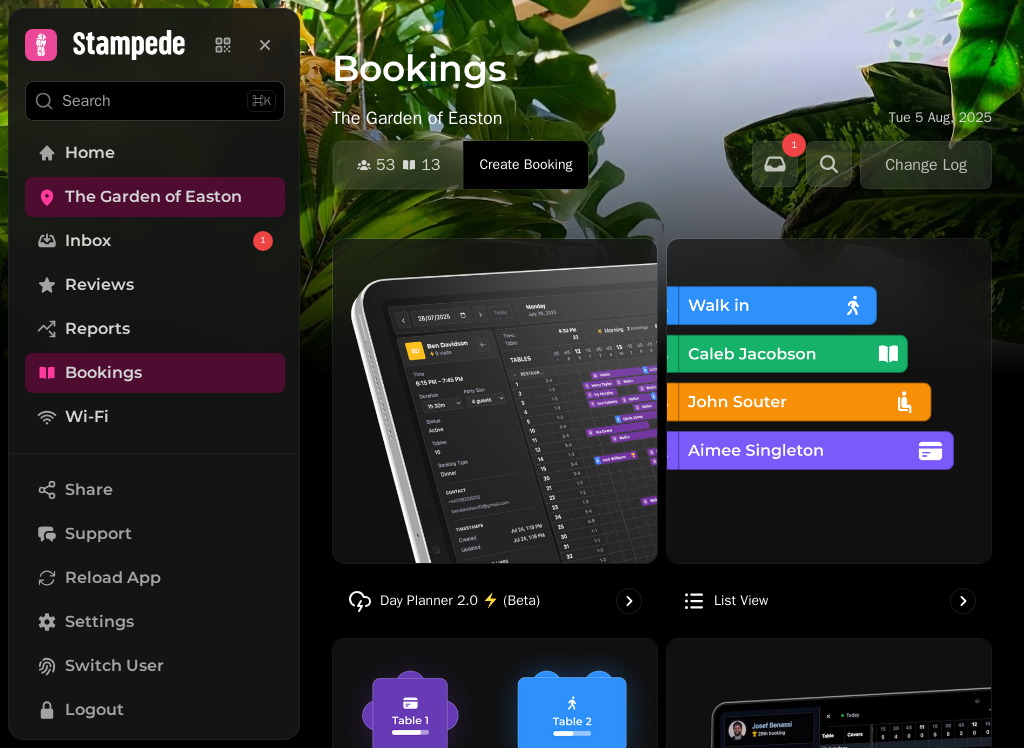 click on "The Garden of Easton" at bounding box center [153, 197] 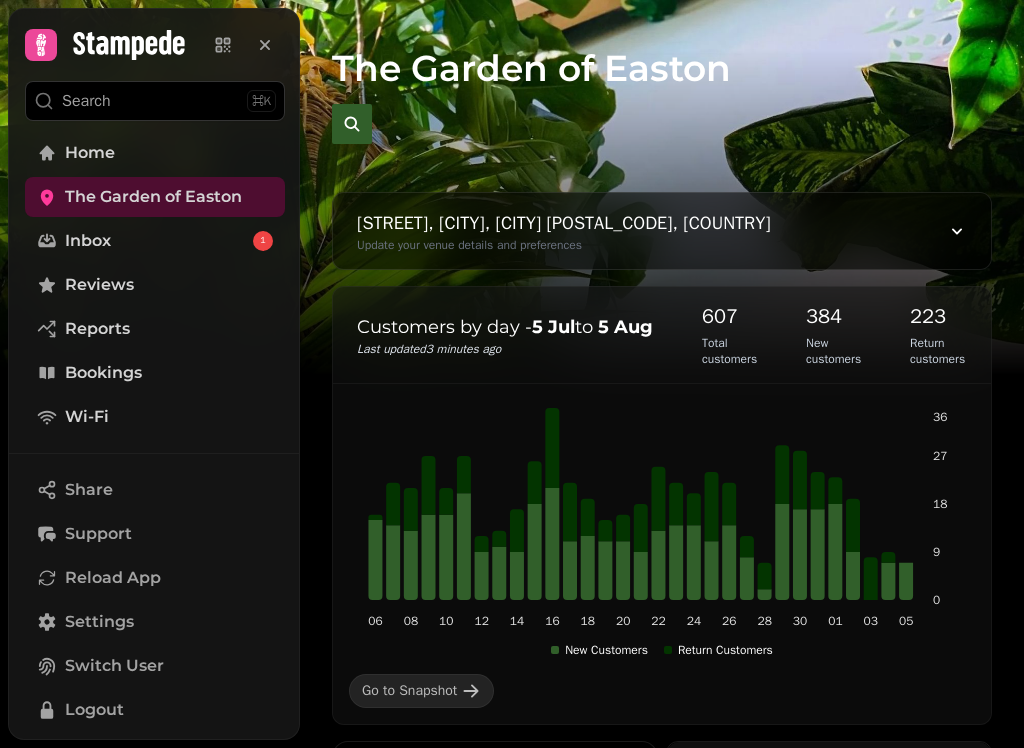 click on "Home" at bounding box center (155, 153) 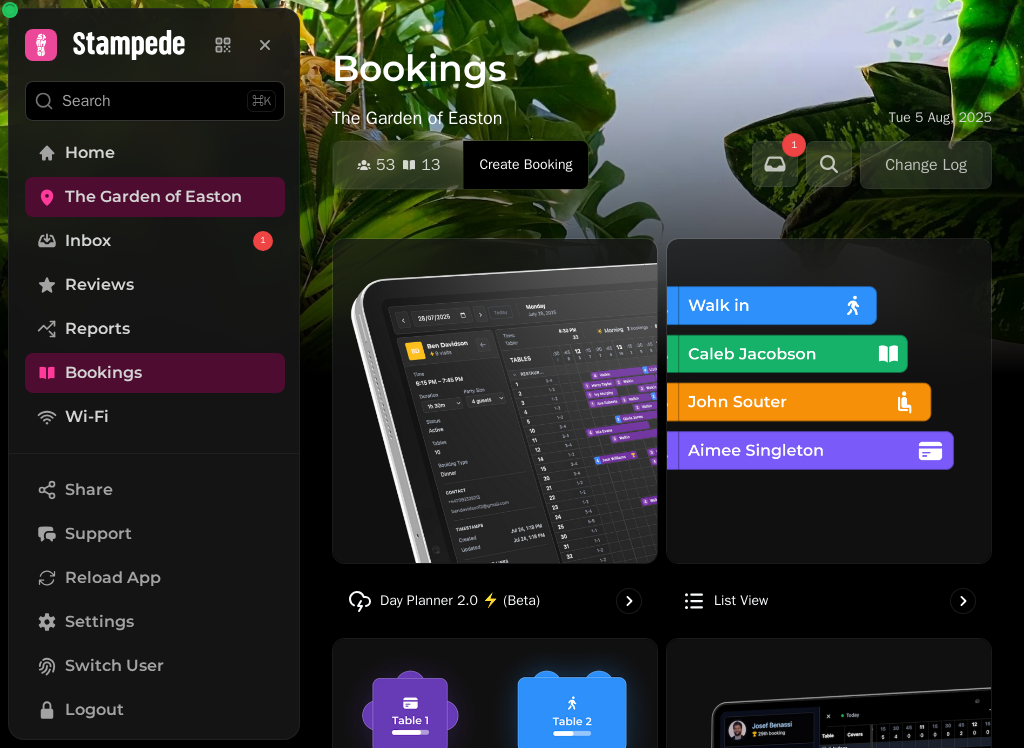 click on "The Garden of Easton" at bounding box center (153, 197) 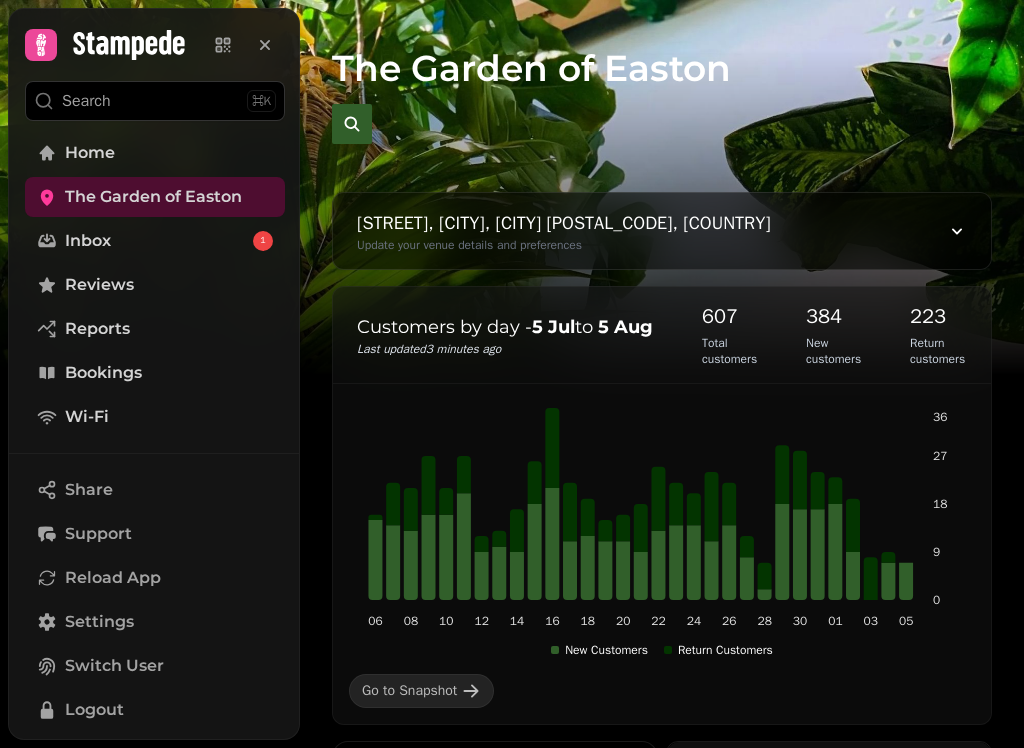 click on "Home" at bounding box center [155, 153] 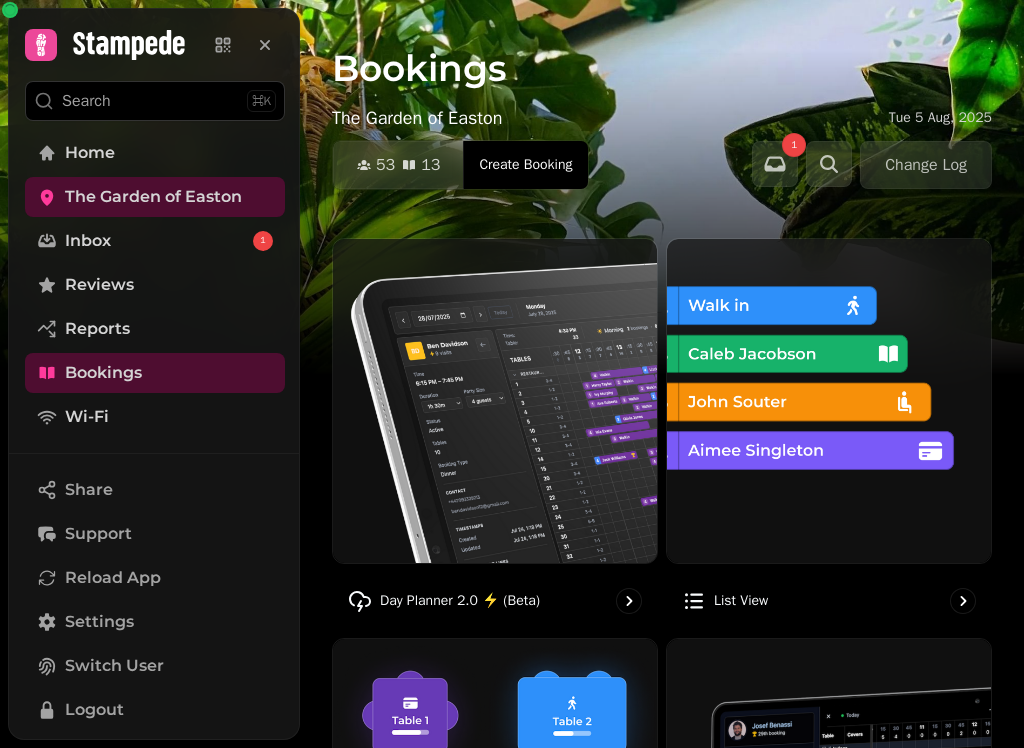 click at bounding box center [495, 401] 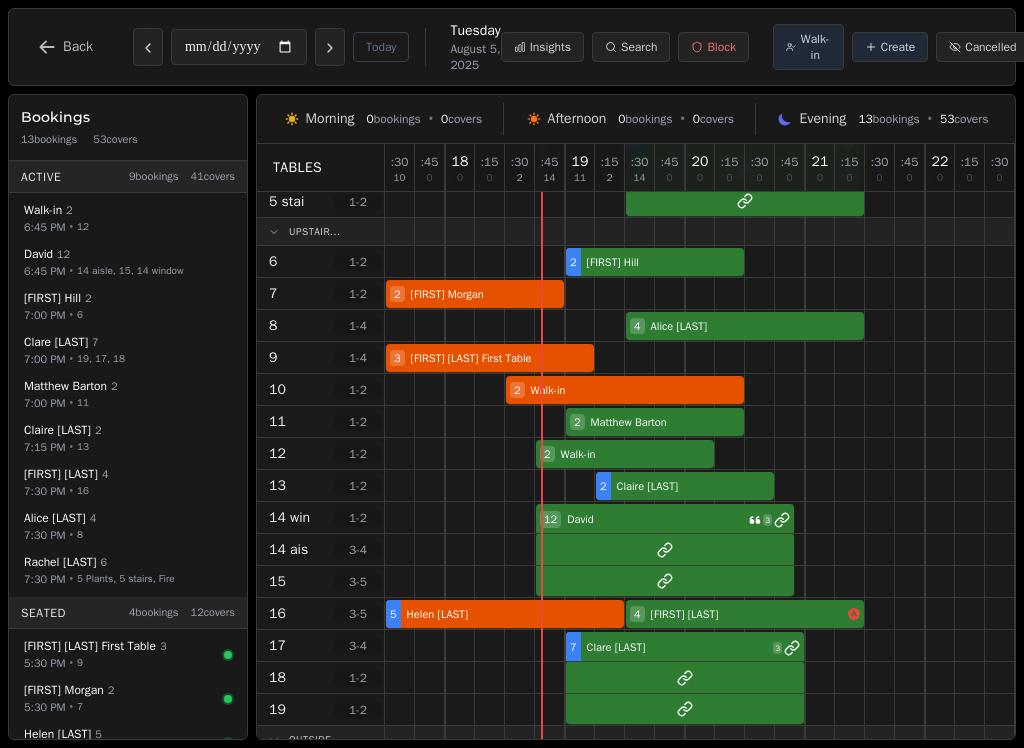 scroll, scrollTop: 196, scrollLeft: 0, axis: vertical 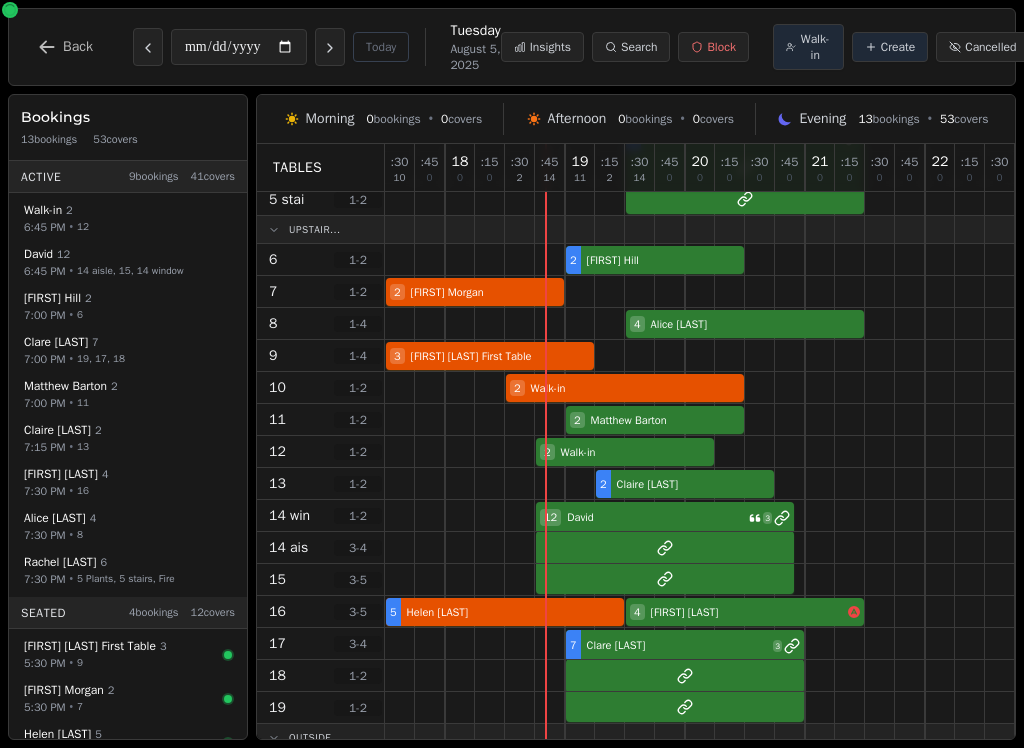 select on "**" 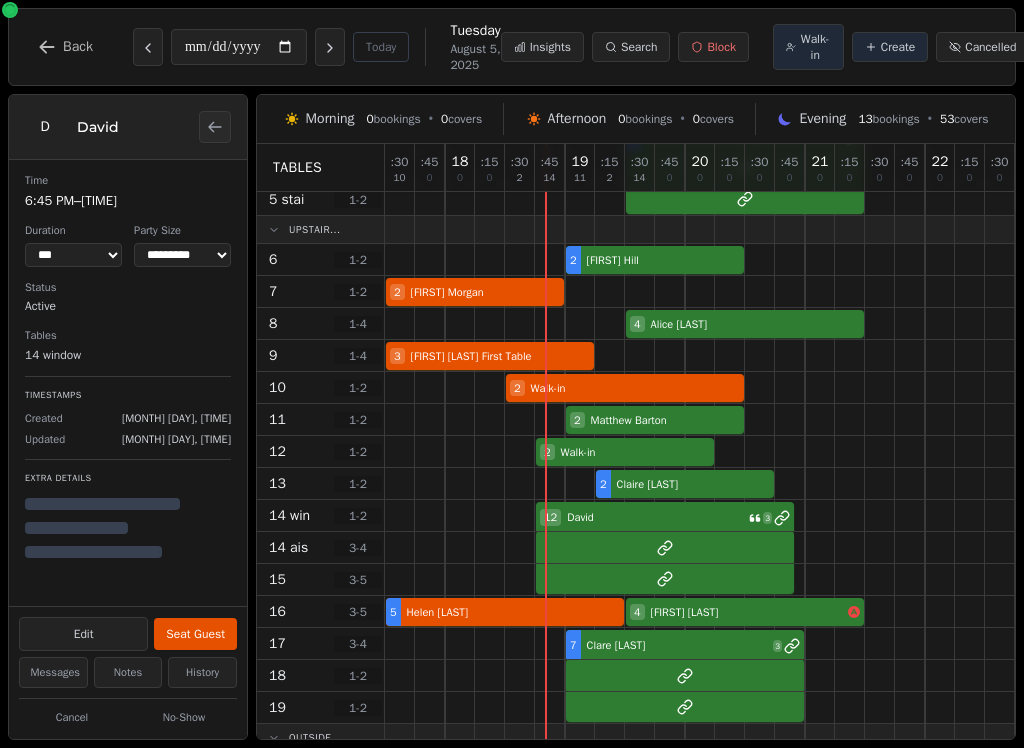 click on "Seat Guest" at bounding box center [195, 634] 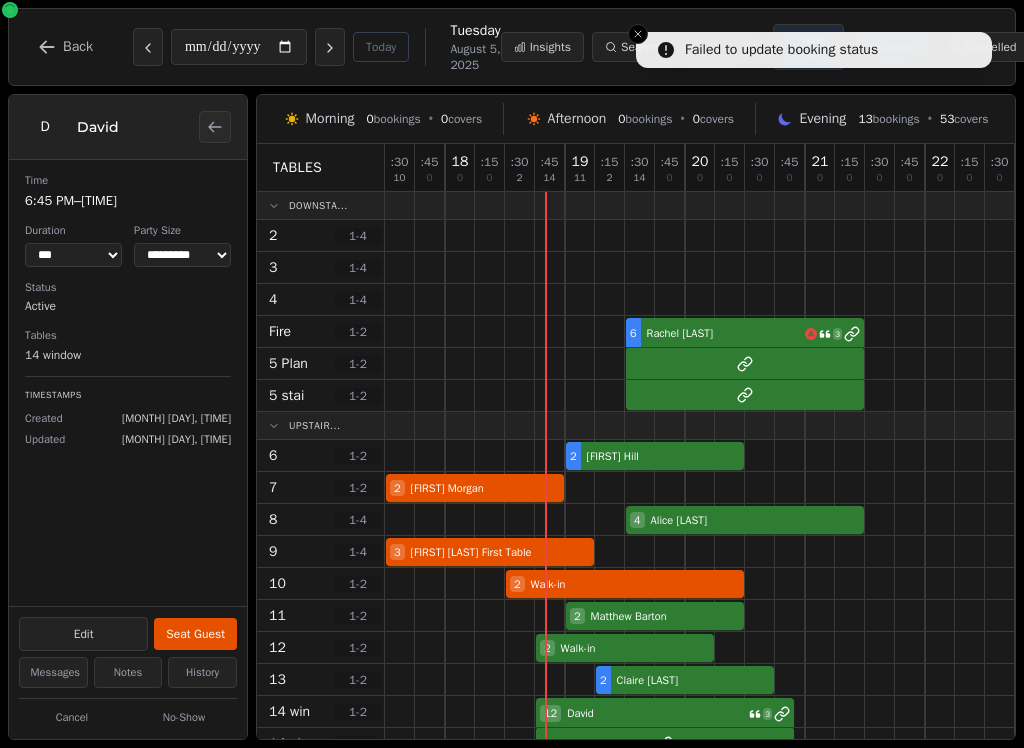 scroll, scrollTop: 0, scrollLeft: 0, axis: both 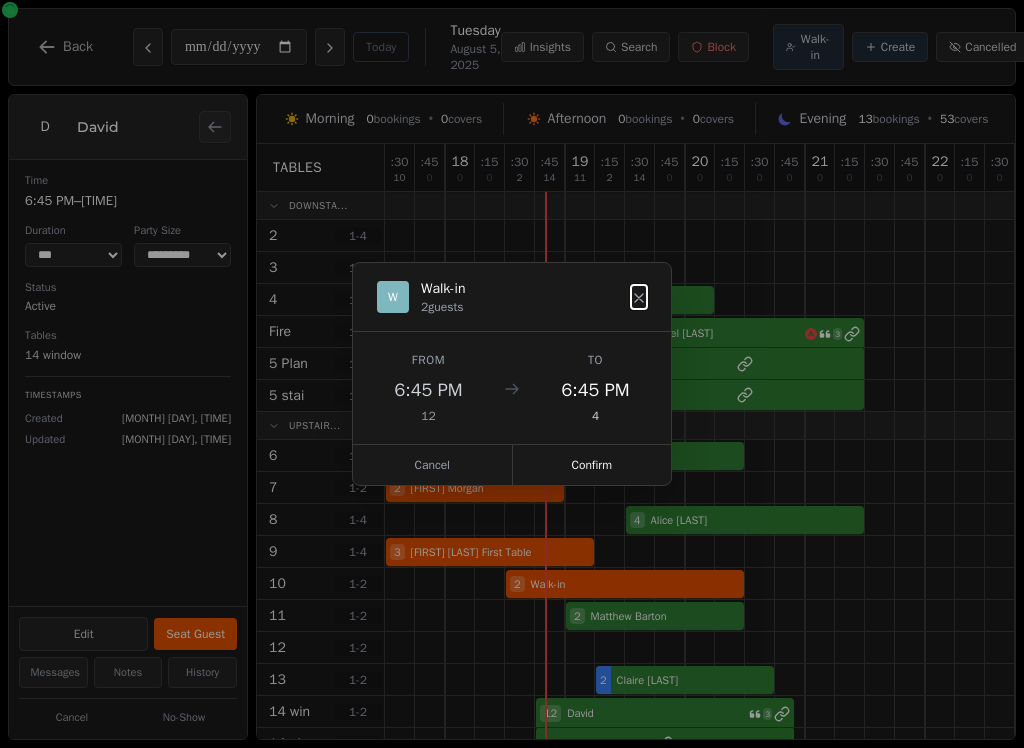 click on "Confirm" at bounding box center [592, 465] 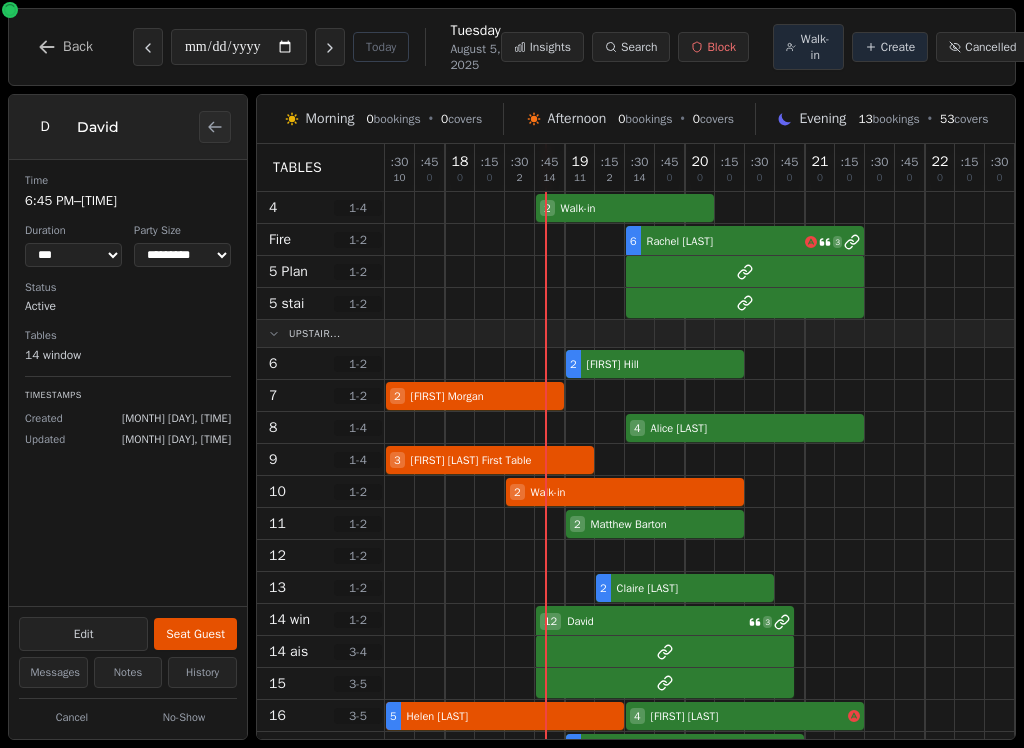 scroll, scrollTop: 91, scrollLeft: 1, axis: both 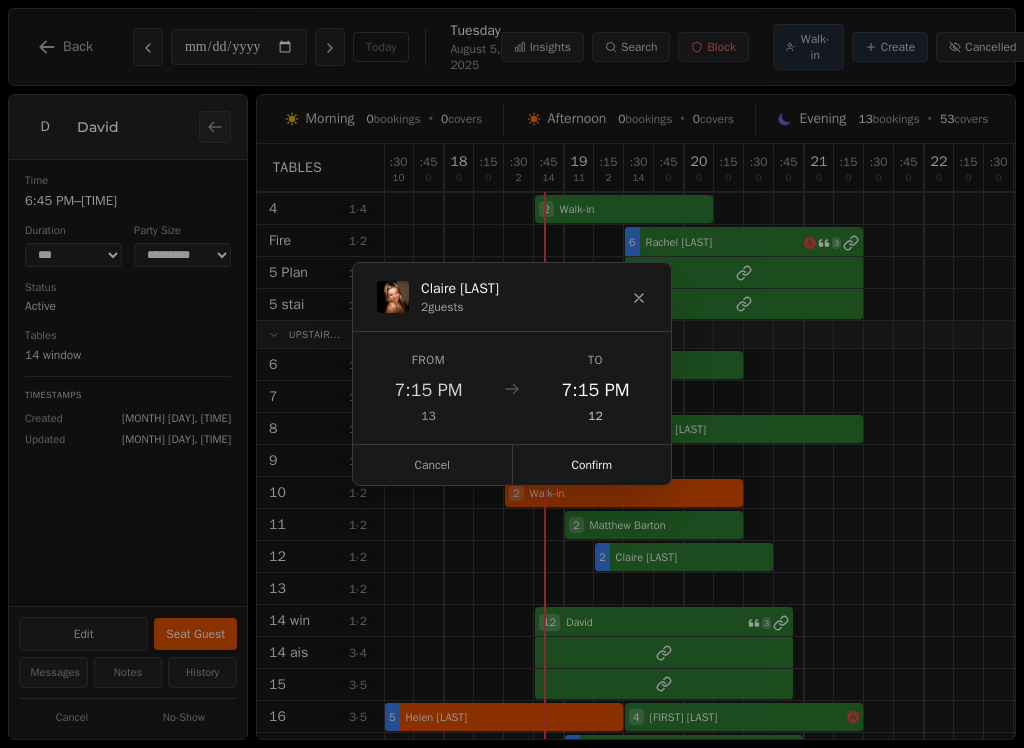 click on "Confirm" at bounding box center (592, 465) 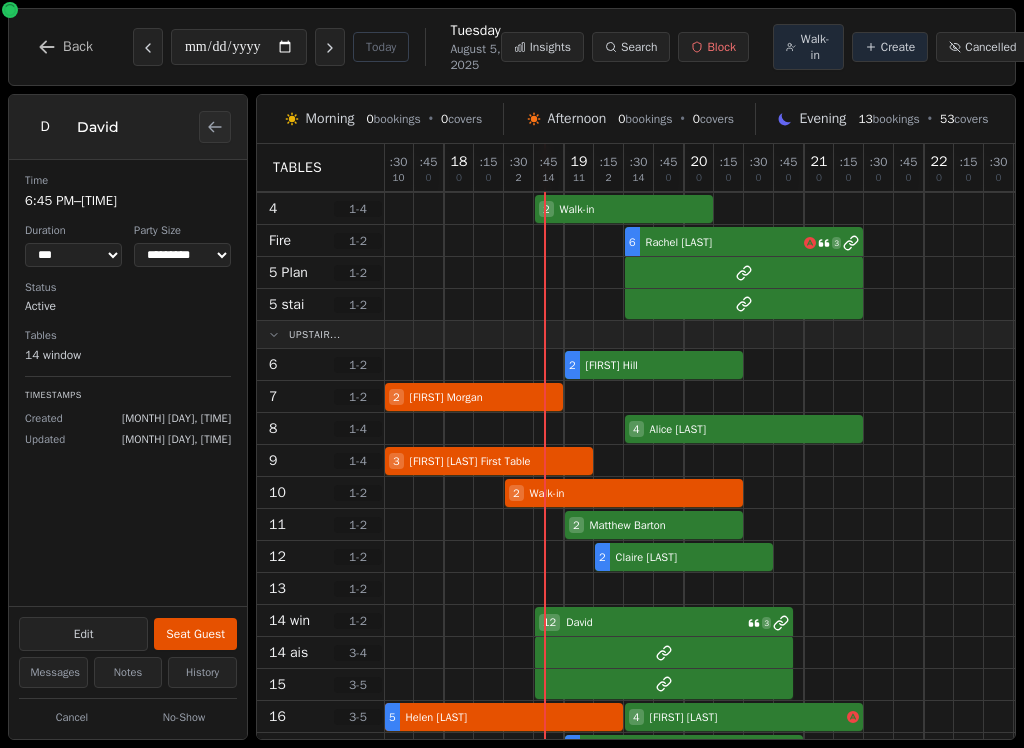 click on "Walk-in" at bounding box center [815, 47] 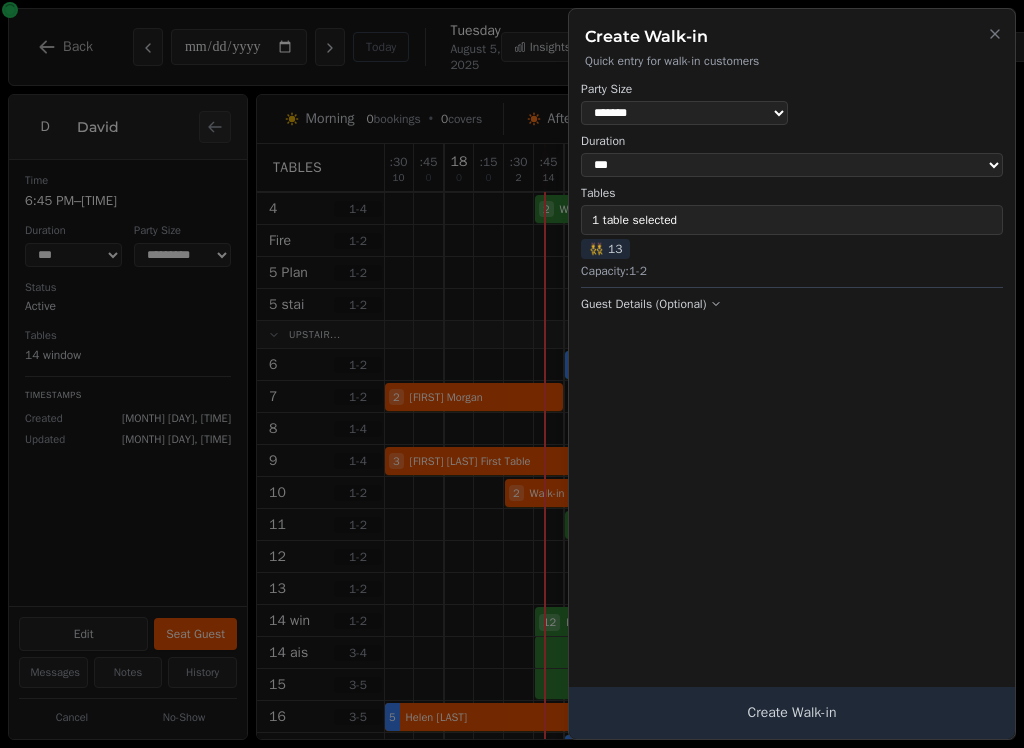 select on "*" 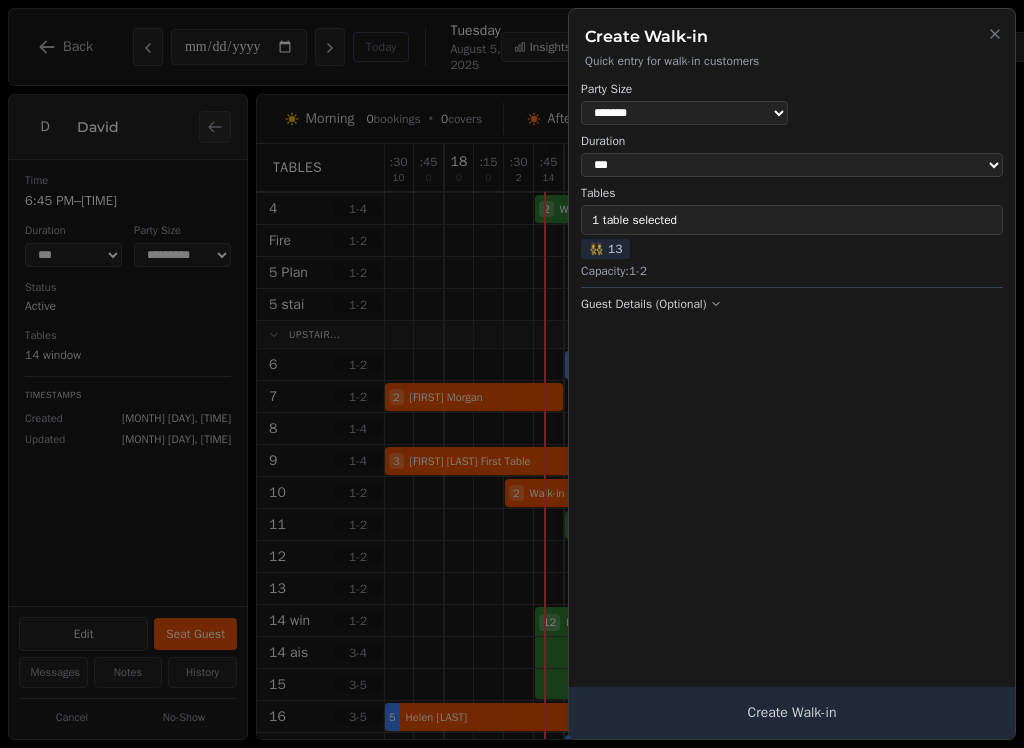 click on "Create Walk-in" at bounding box center (792, 713) 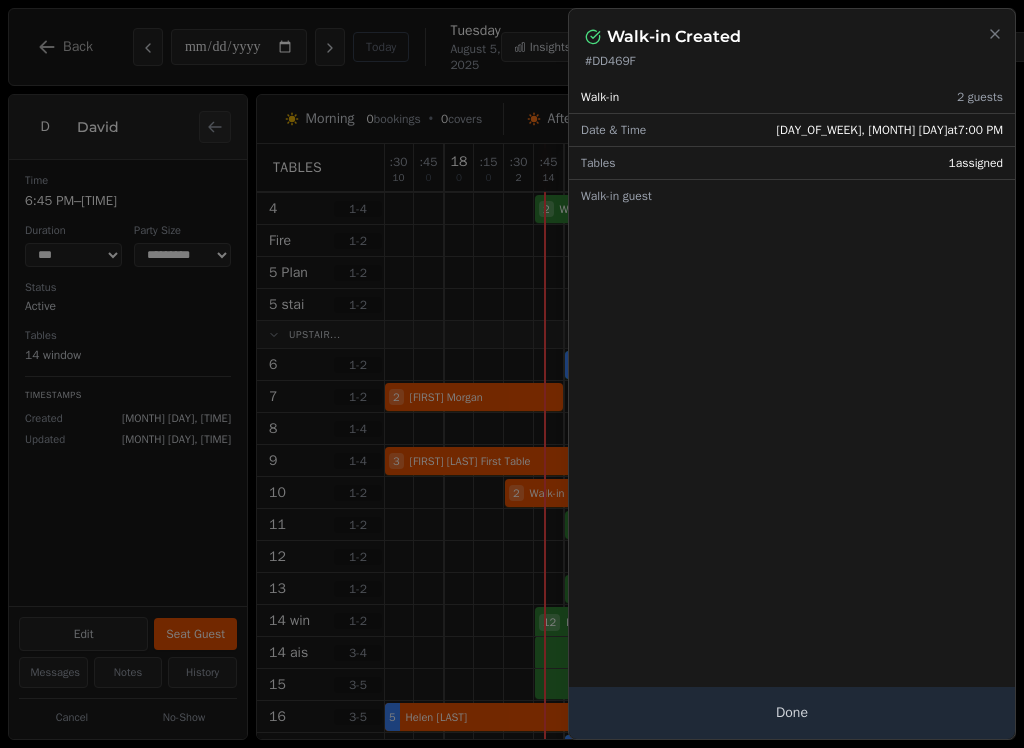 click on "Done" at bounding box center [792, 713] 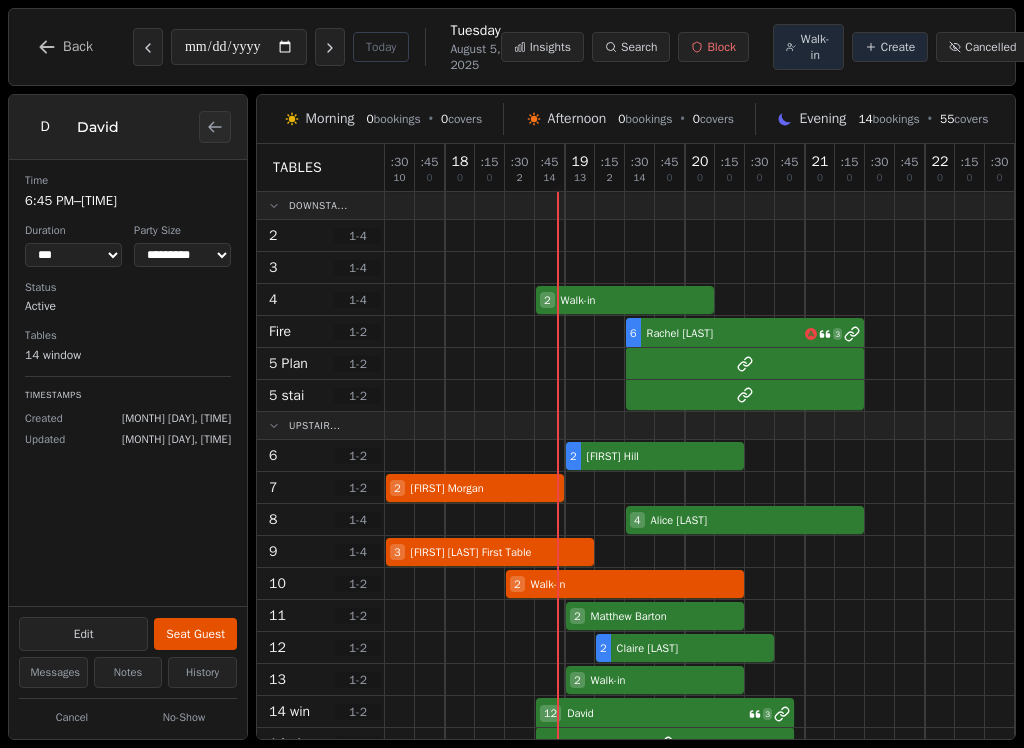 scroll, scrollTop: 0, scrollLeft: 0, axis: both 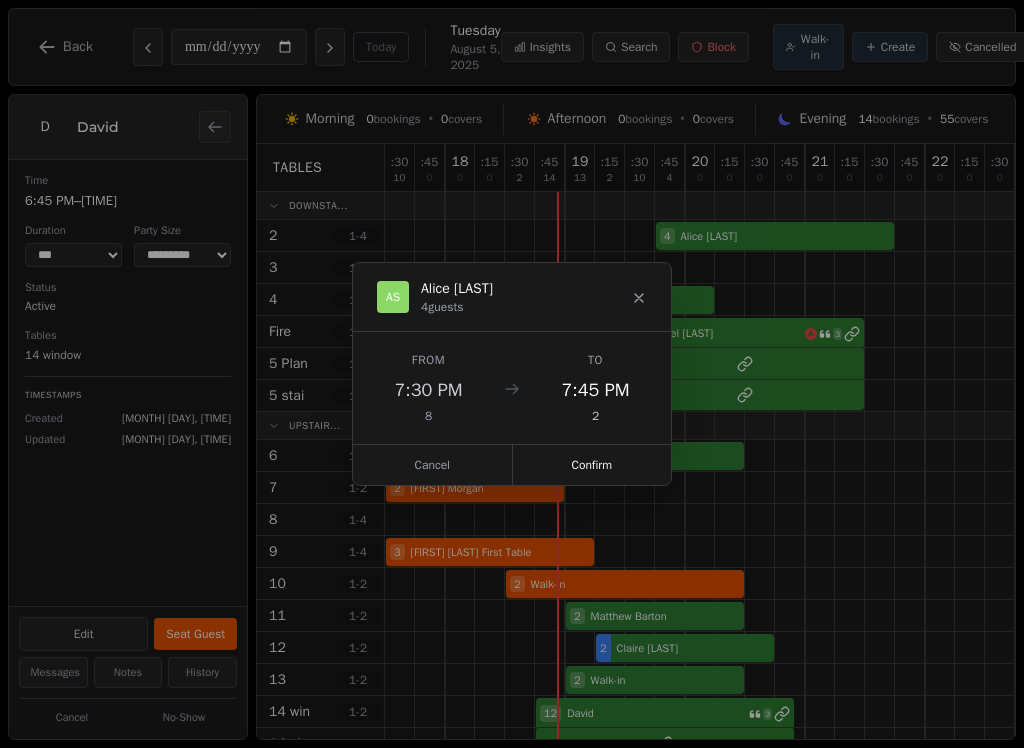 click on "Confirm" at bounding box center (592, 465) 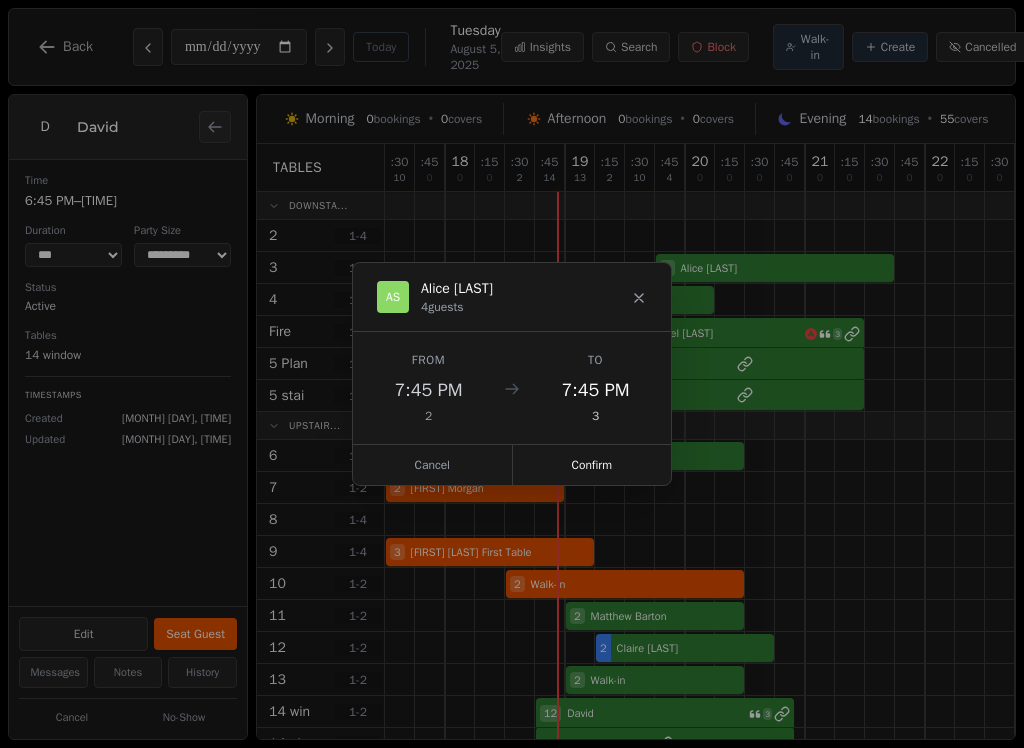 click on "Confirm" at bounding box center (592, 465) 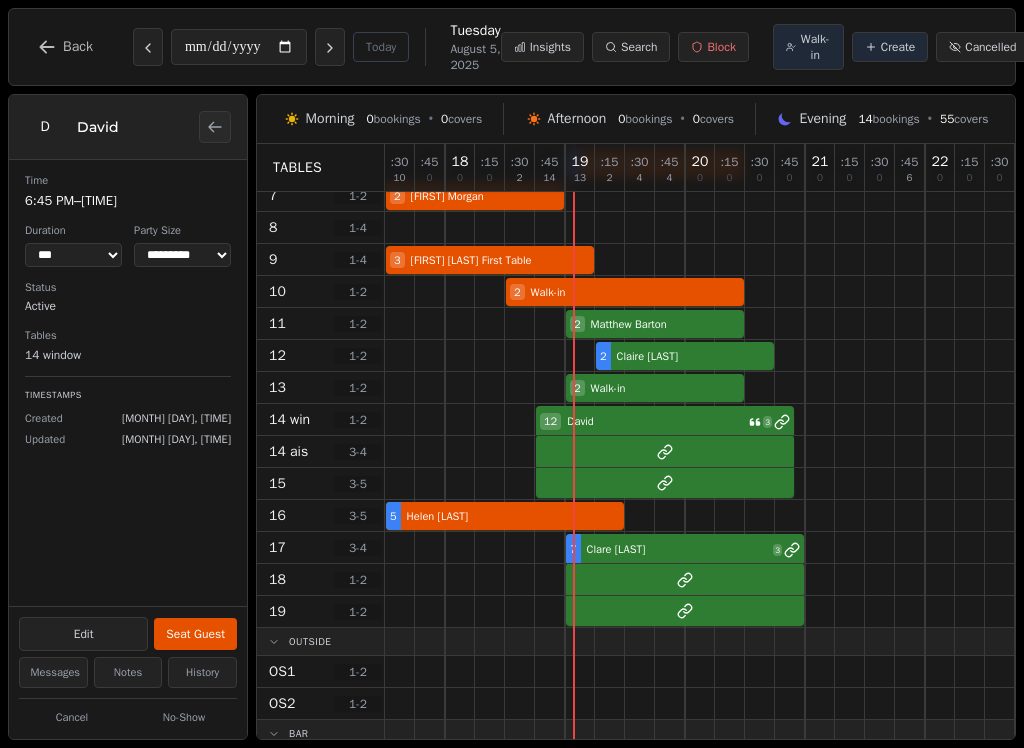 scroll, scrollTop: 292, scrollLeft: 0, axis: vertical 